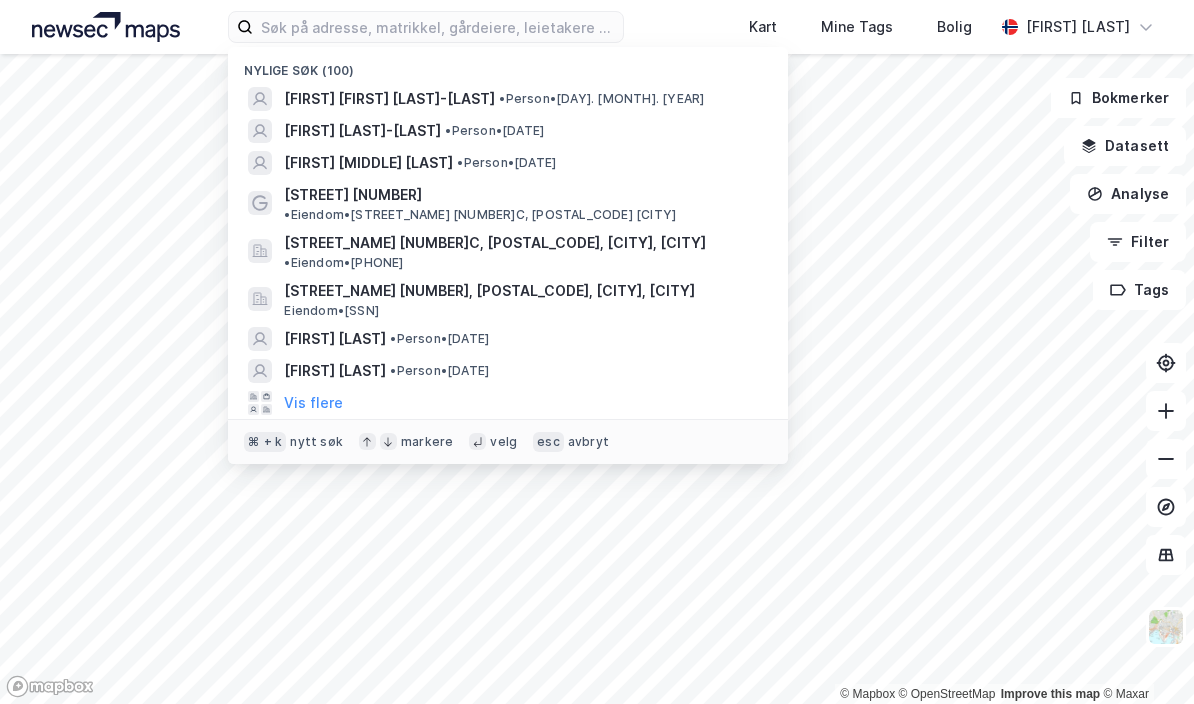 scroll, scrollTop: 0, scrollLeft: 0, axis: both 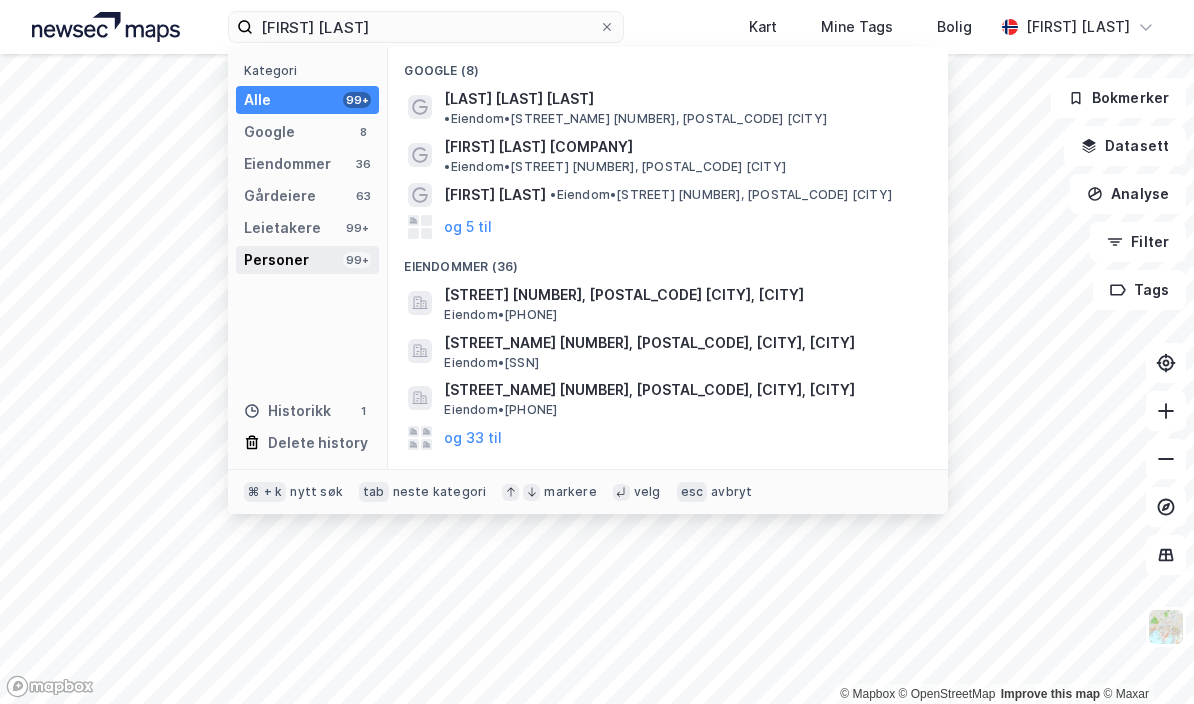 type on "[FIRST] [LAST]" 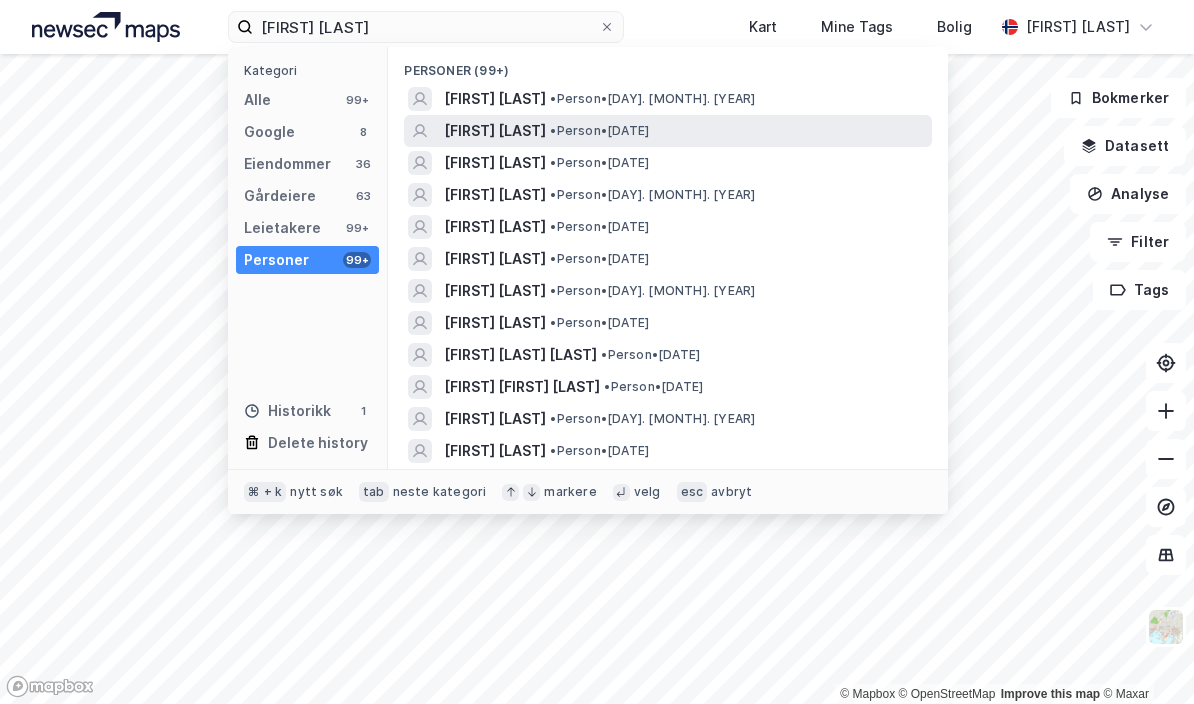 click on "[FIRST] [LAST]" at bounding box center (495, 131) 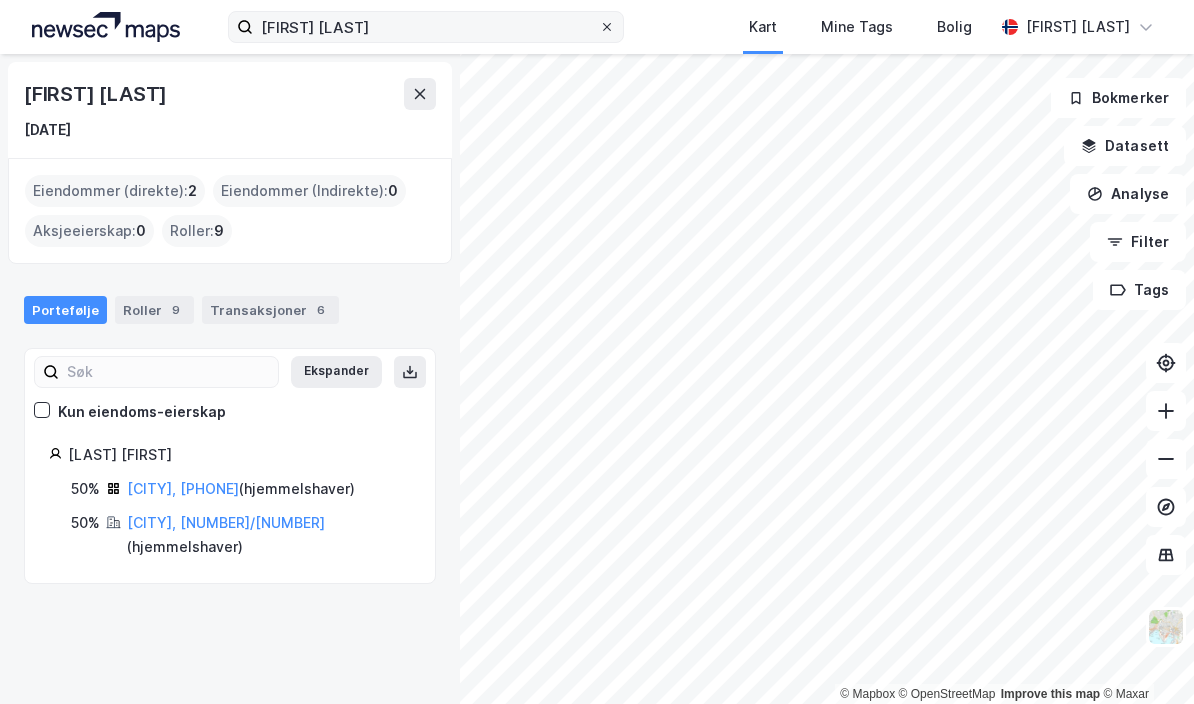 click 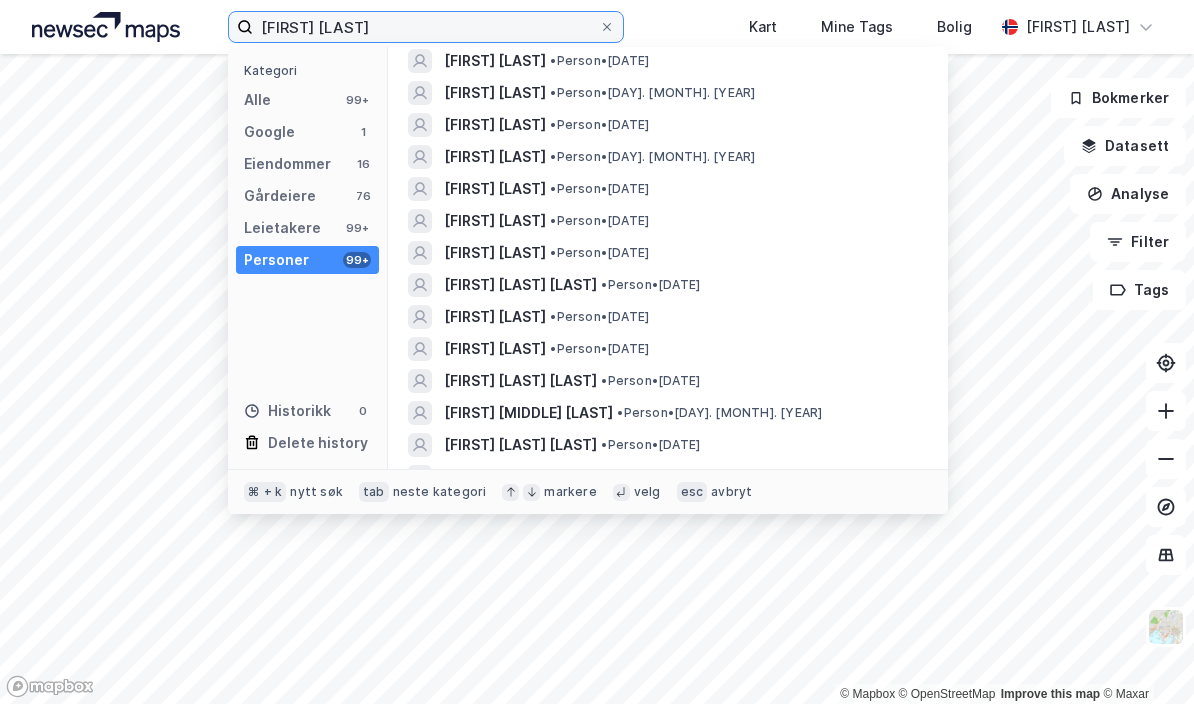 scroll, scrollTop: 296, scrollLeft: 0, axis: vertical 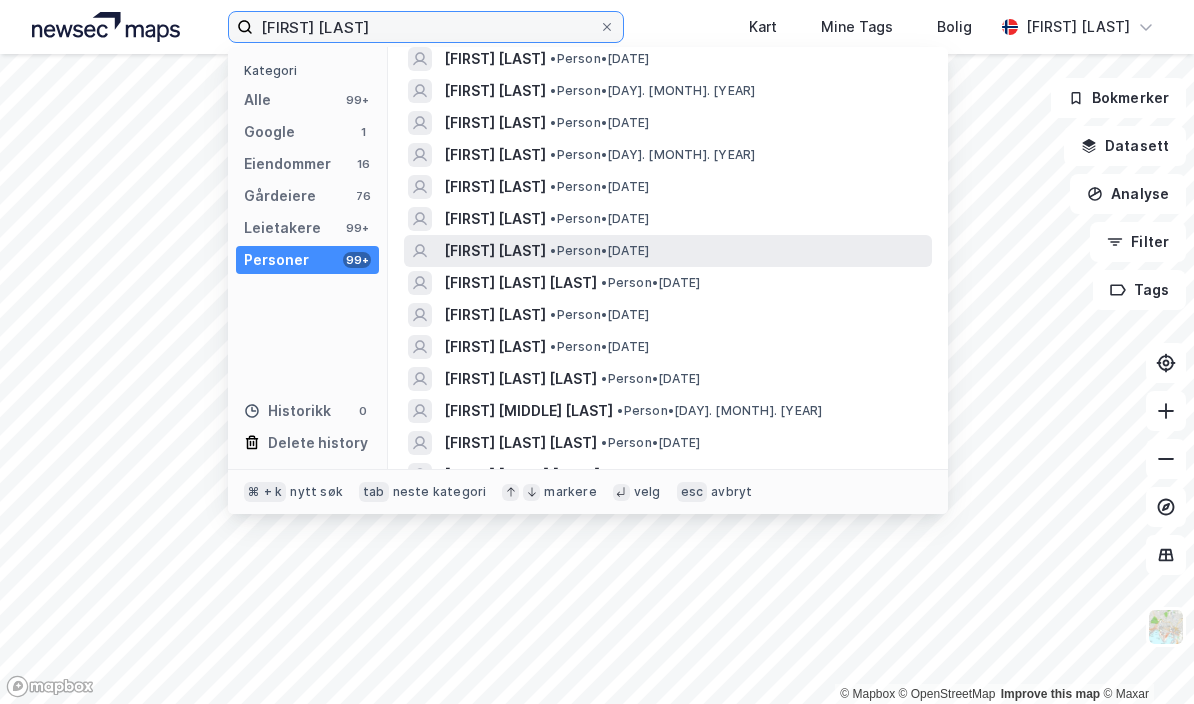 type on "[FIRST] [LAST]" 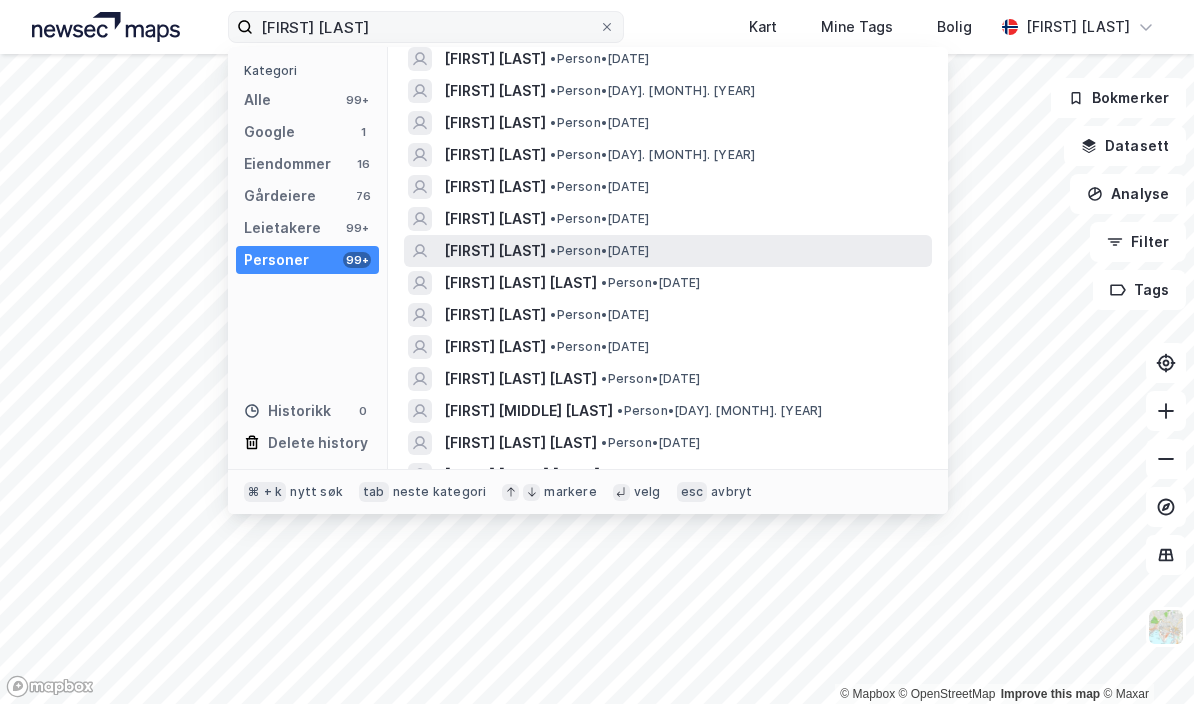 click on "[FIRST] [LAST]" at bounding box center (495, 251) 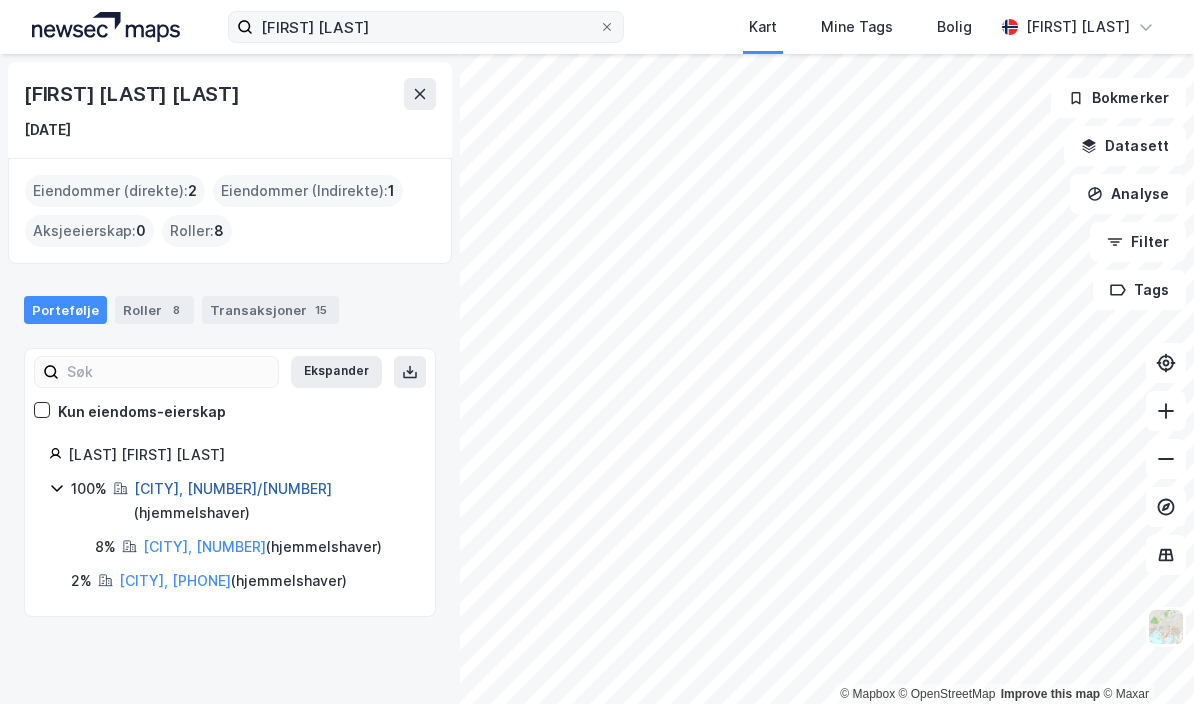 click on "[CITY], [NUMBER]/[NUMBER]" at bounding box center [233, 488] 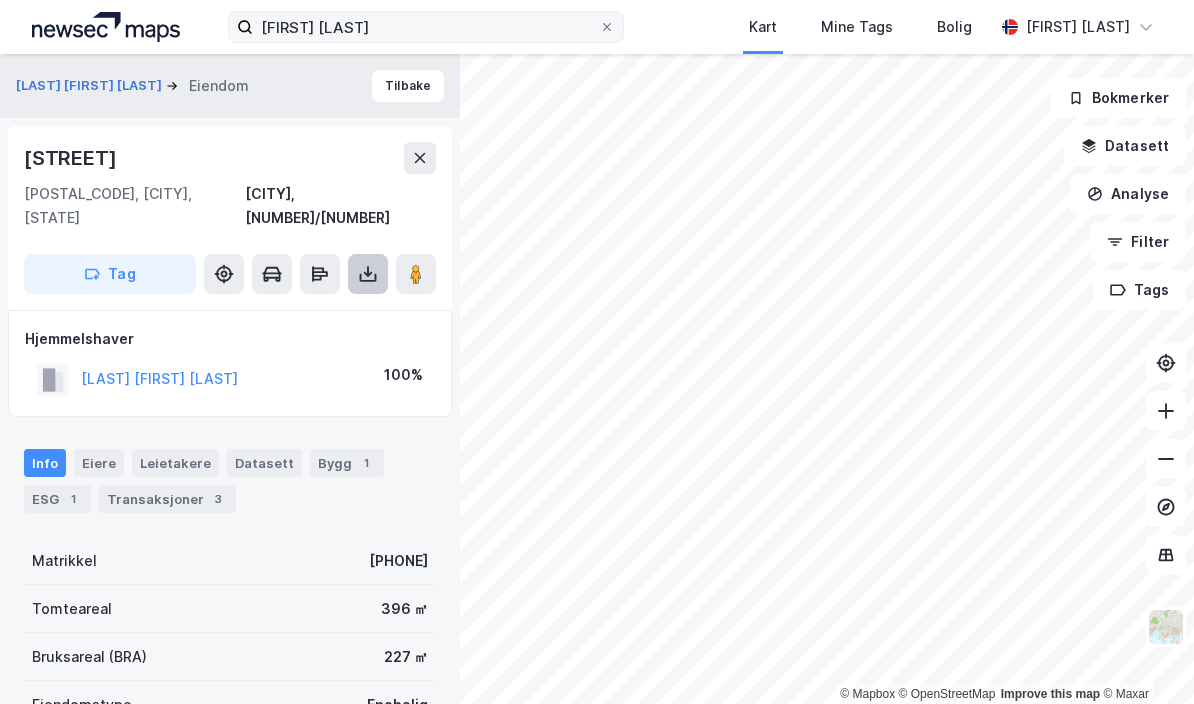 click 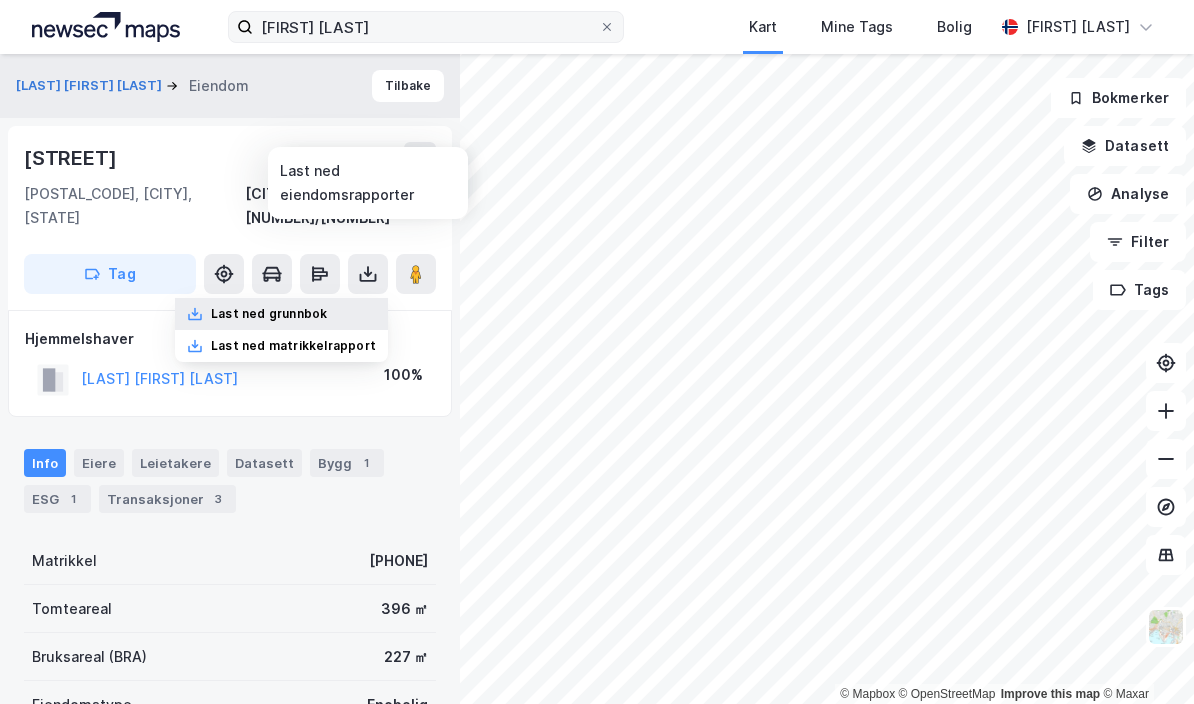 click on "Last ned grunnbok" at bounding box center (269, 314) 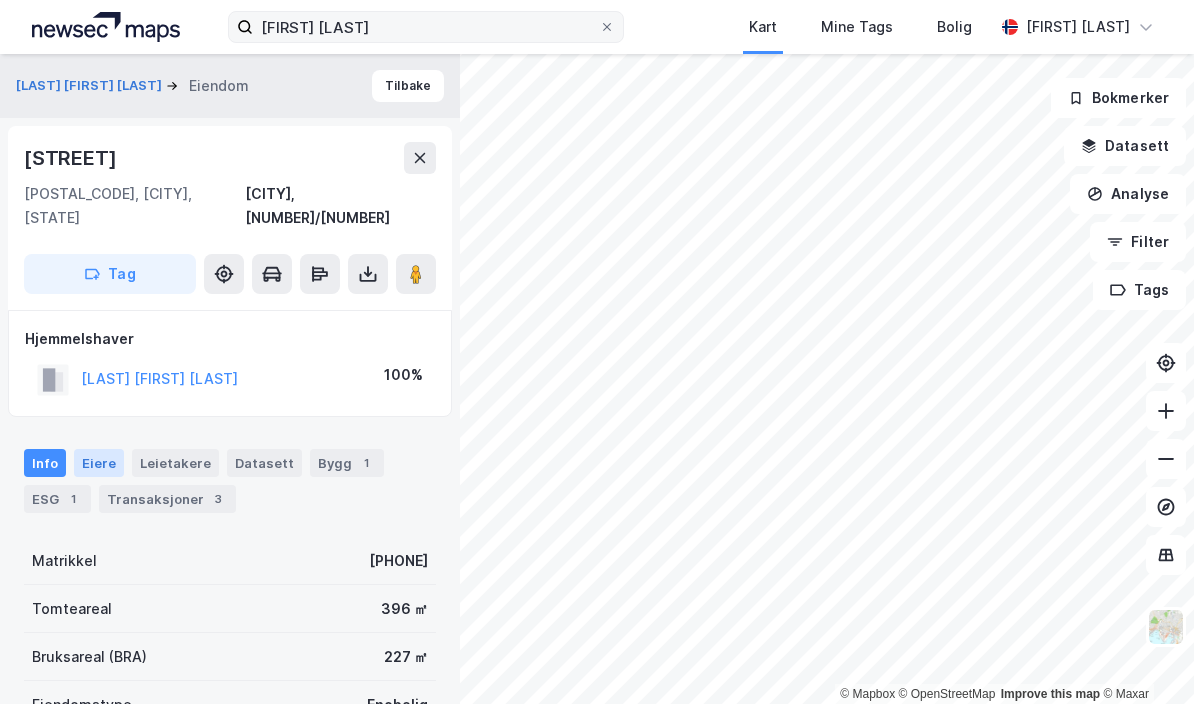 click on "Eiere" at bounding box center [99, 463] 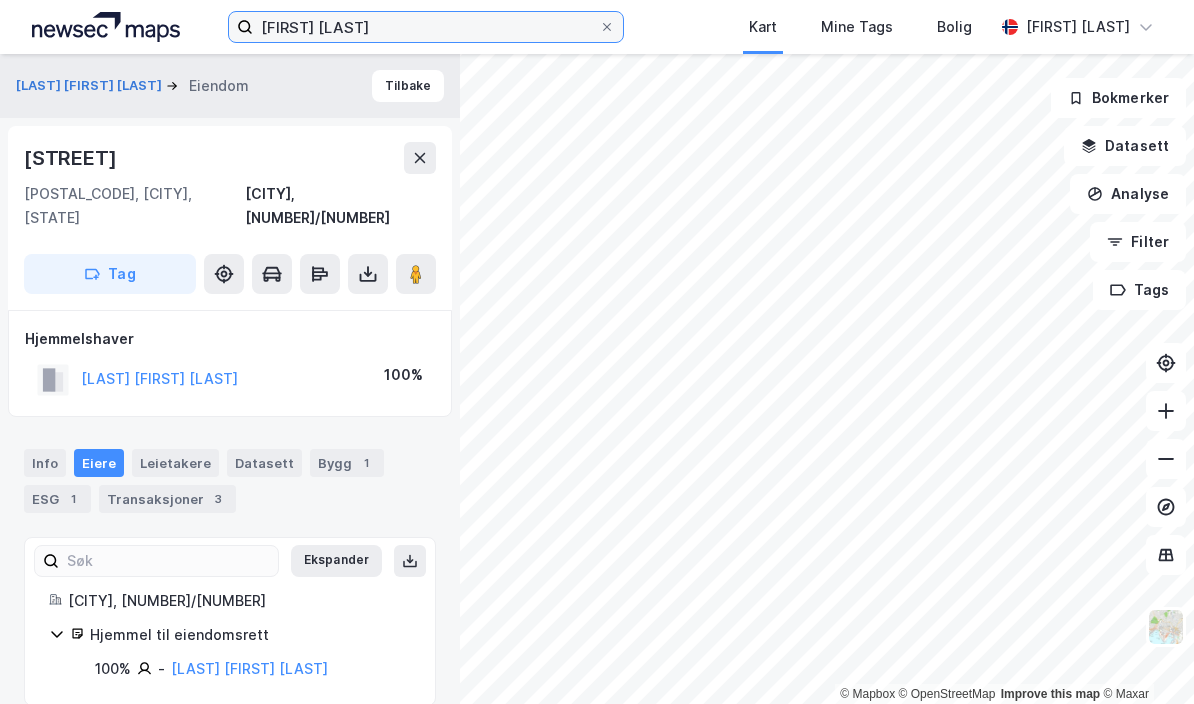 click on "[FIRST] [LAST]" at bounding box center [426, 27] 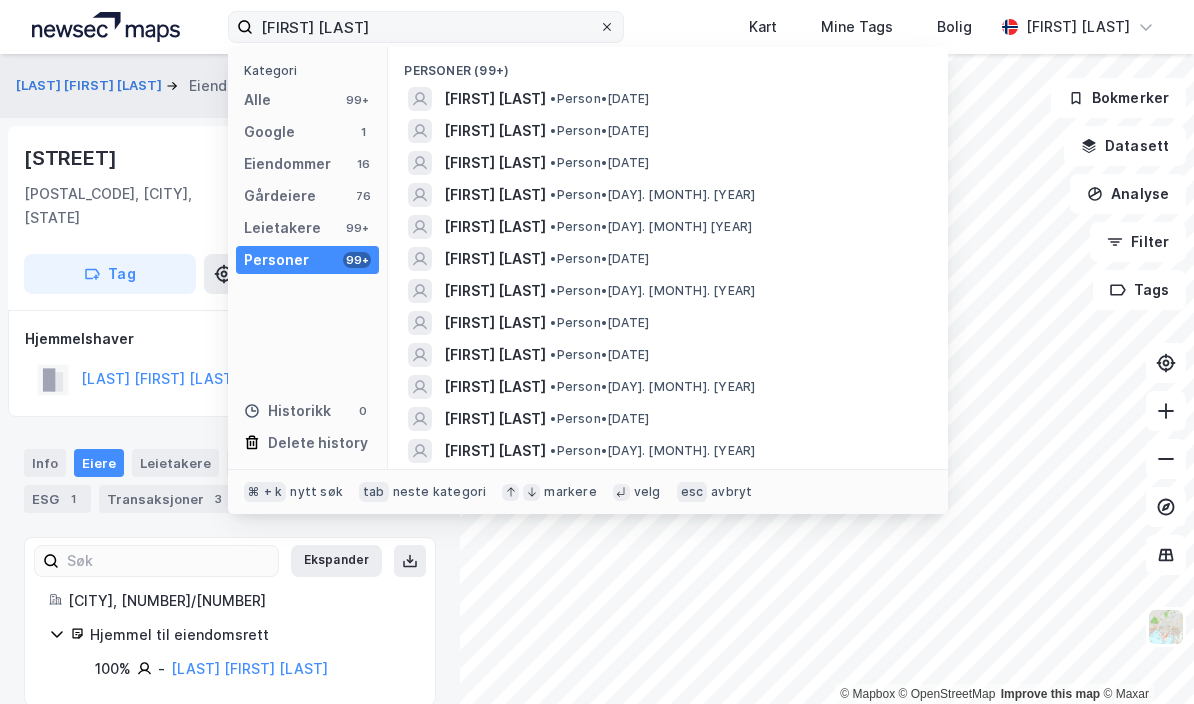 click 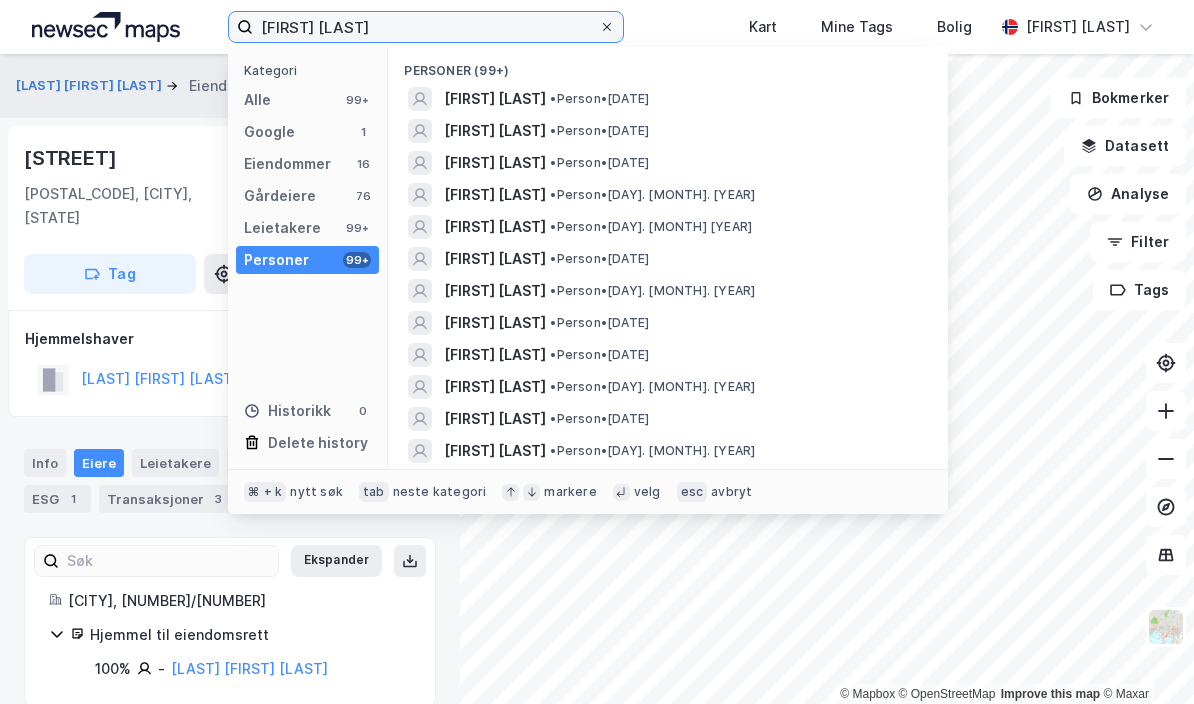 type 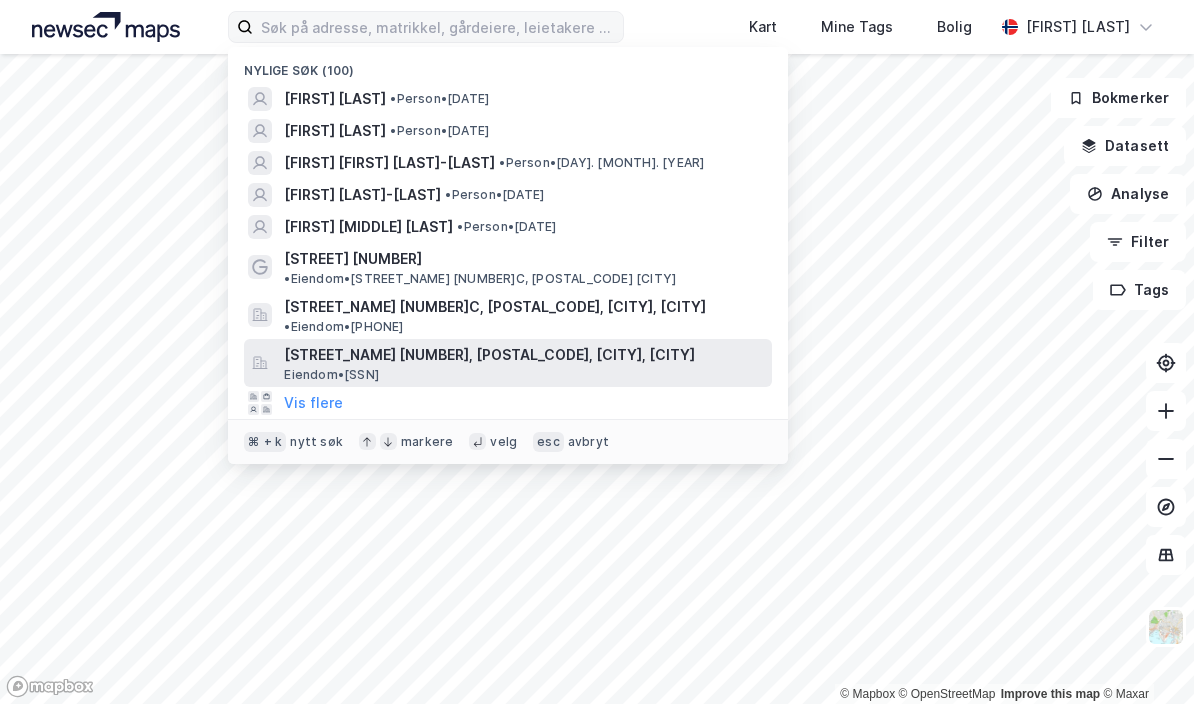click on "[STREET_NAME] [NUMBER], [POSTAL_CODE], [CITY], [CITY]" at bounding box center (524, 355) 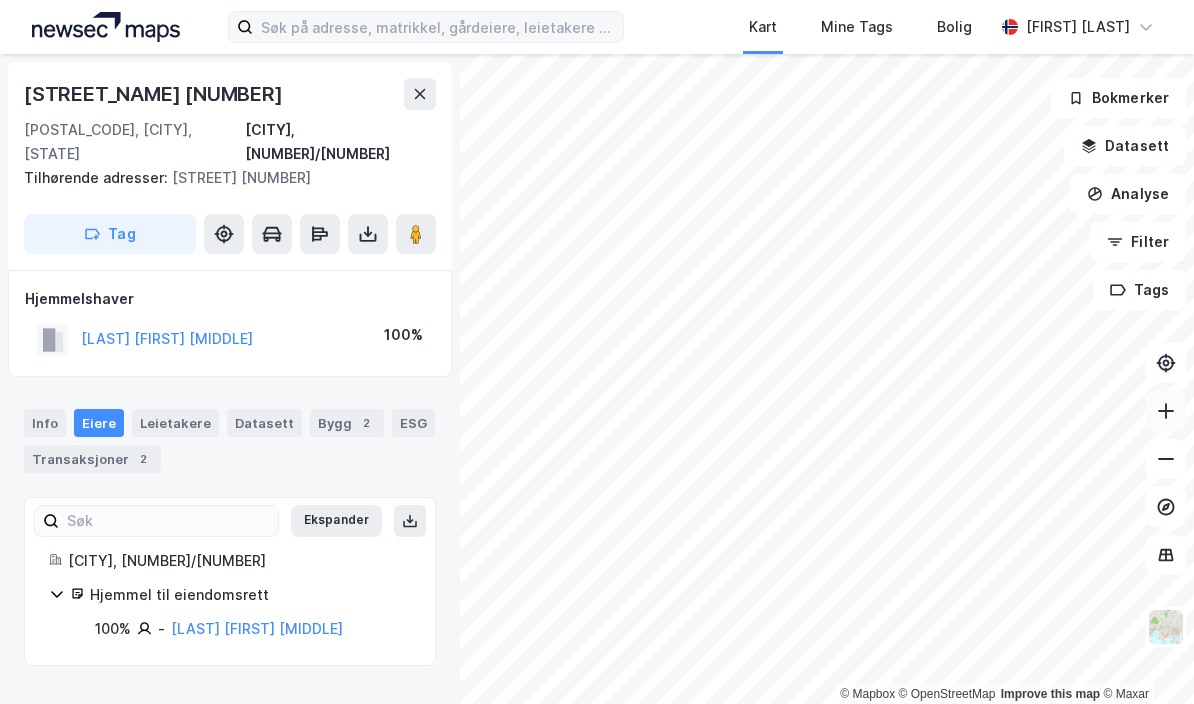 click 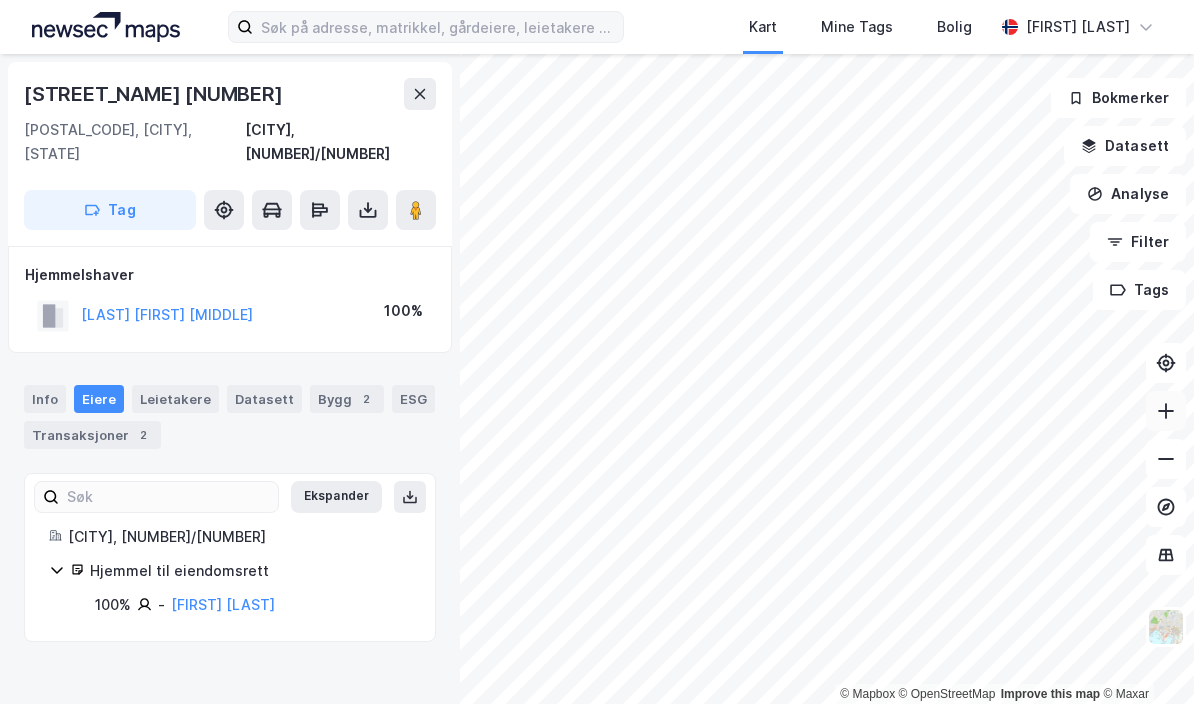 click 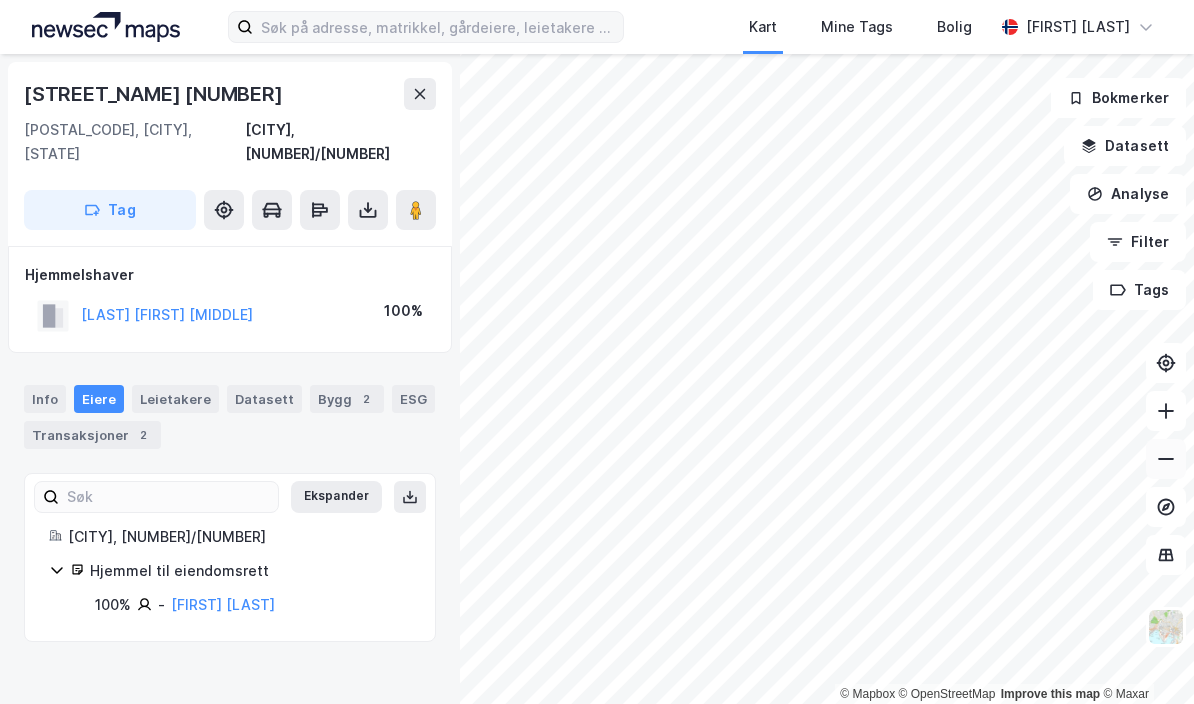 click 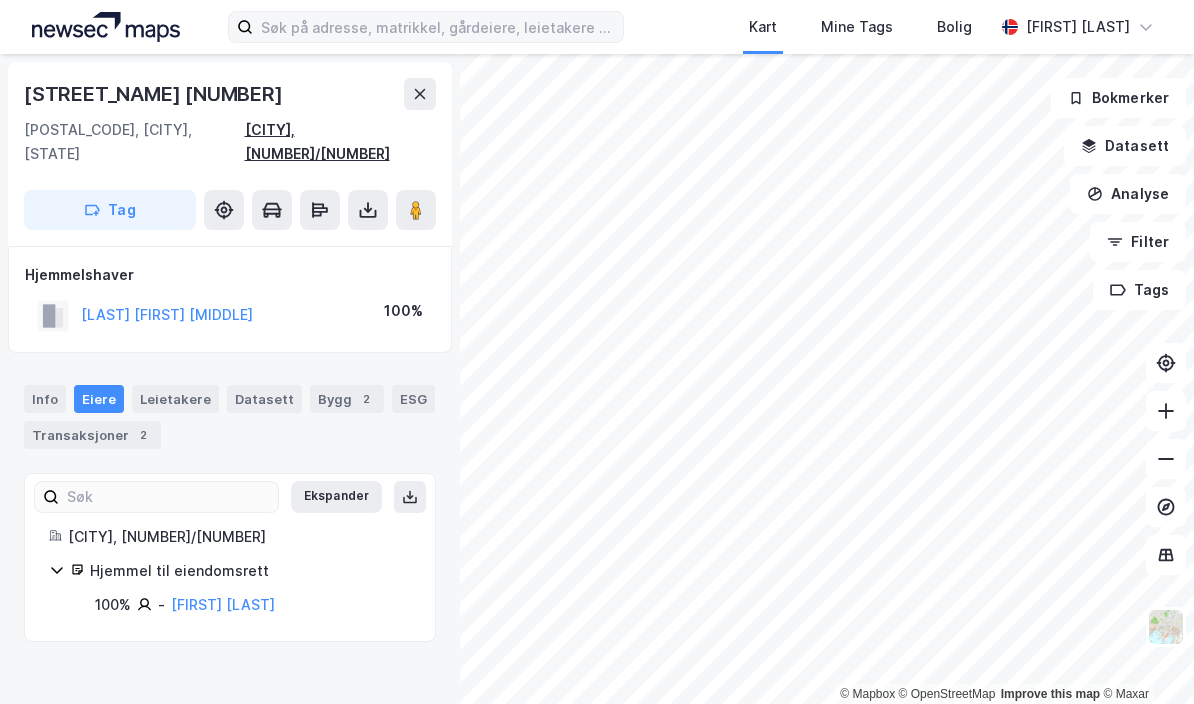 click on "[CITY], [NUMBER]/[NUMBER]" at bounding box center [341, 142] 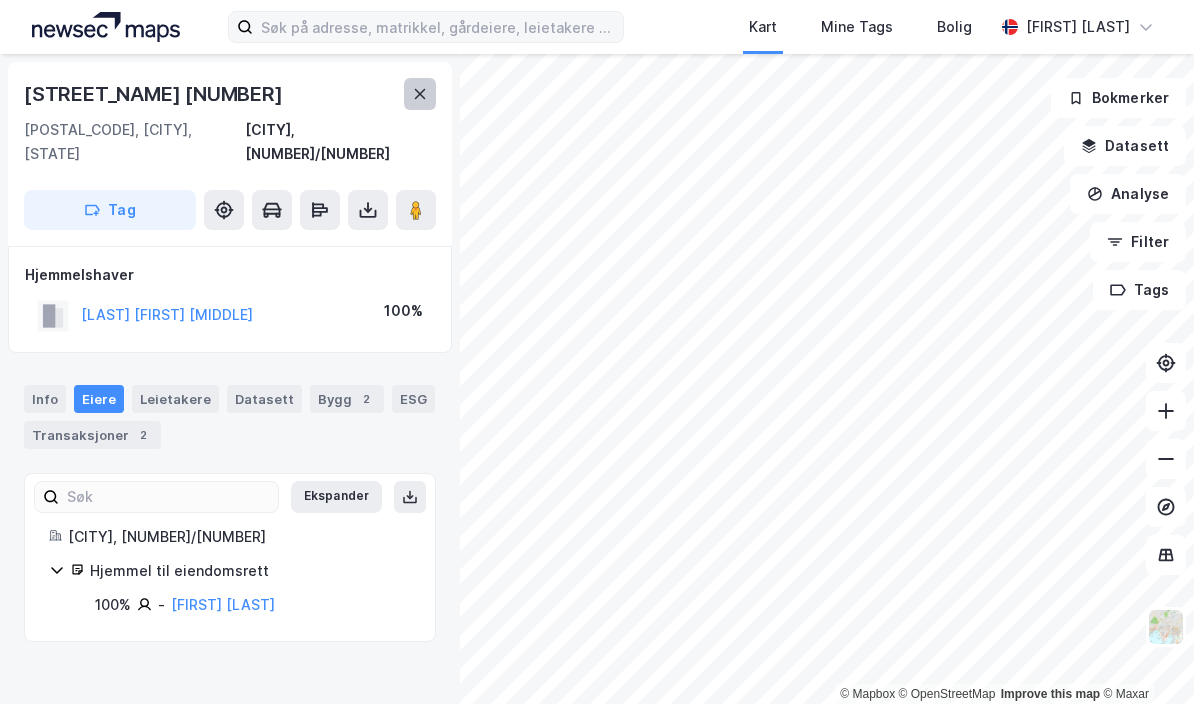 click 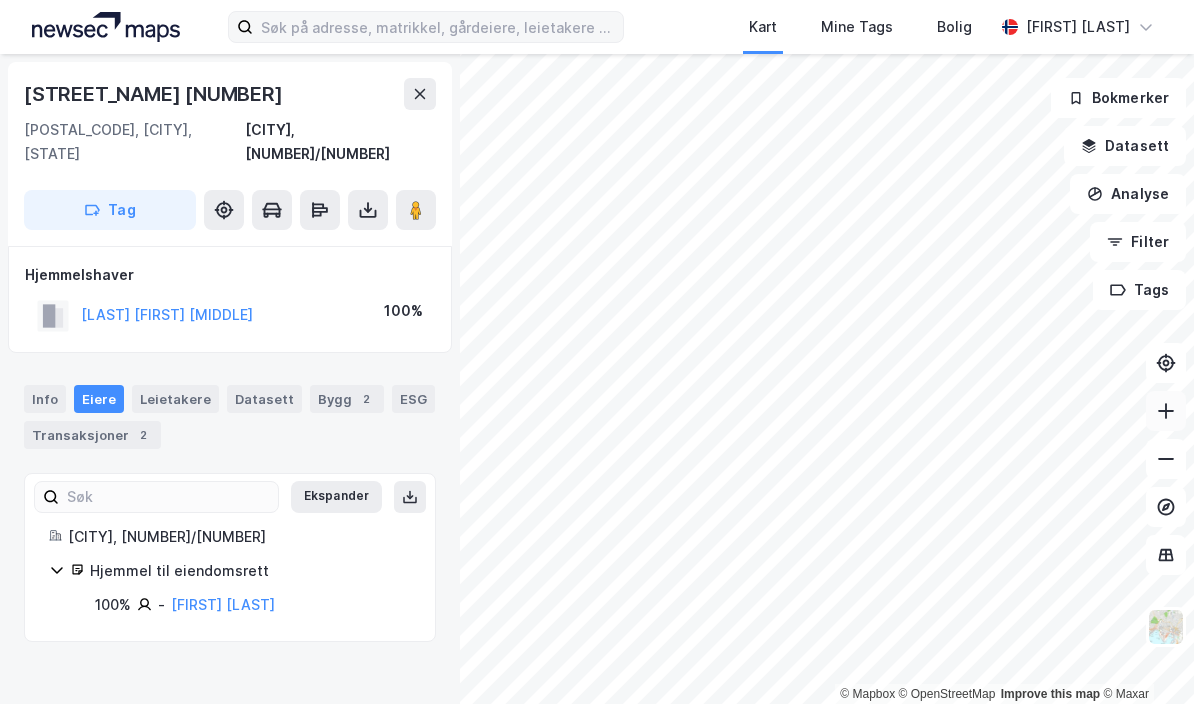 click 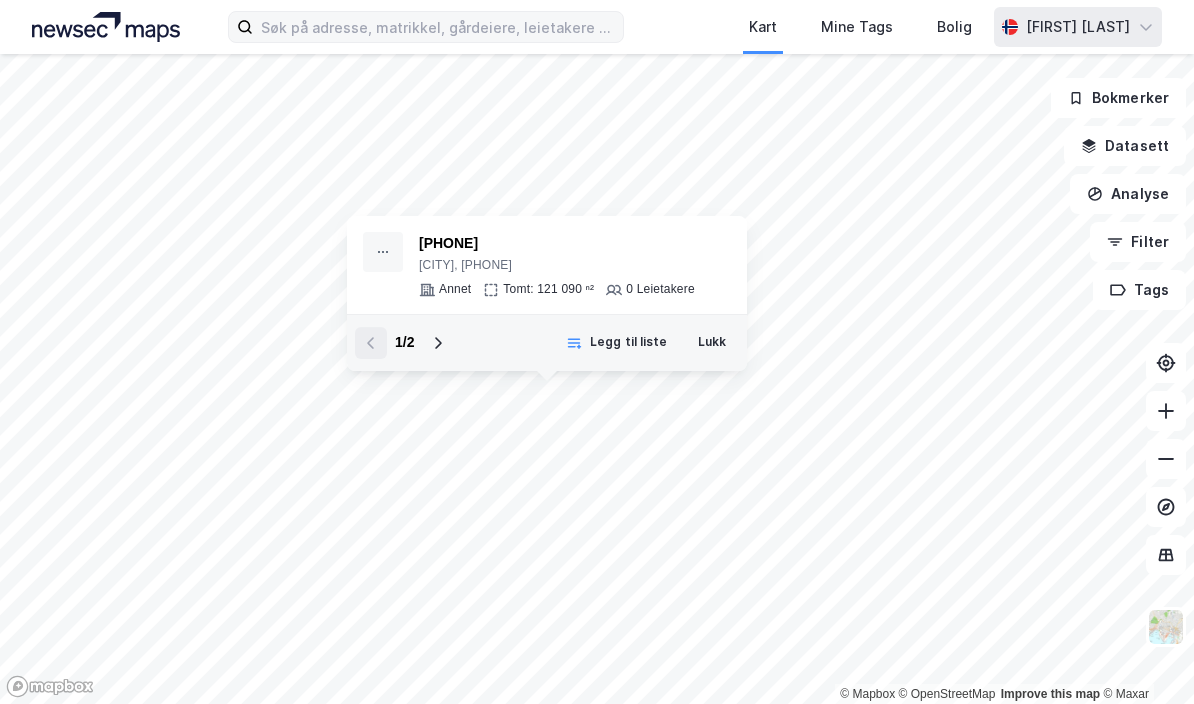 click 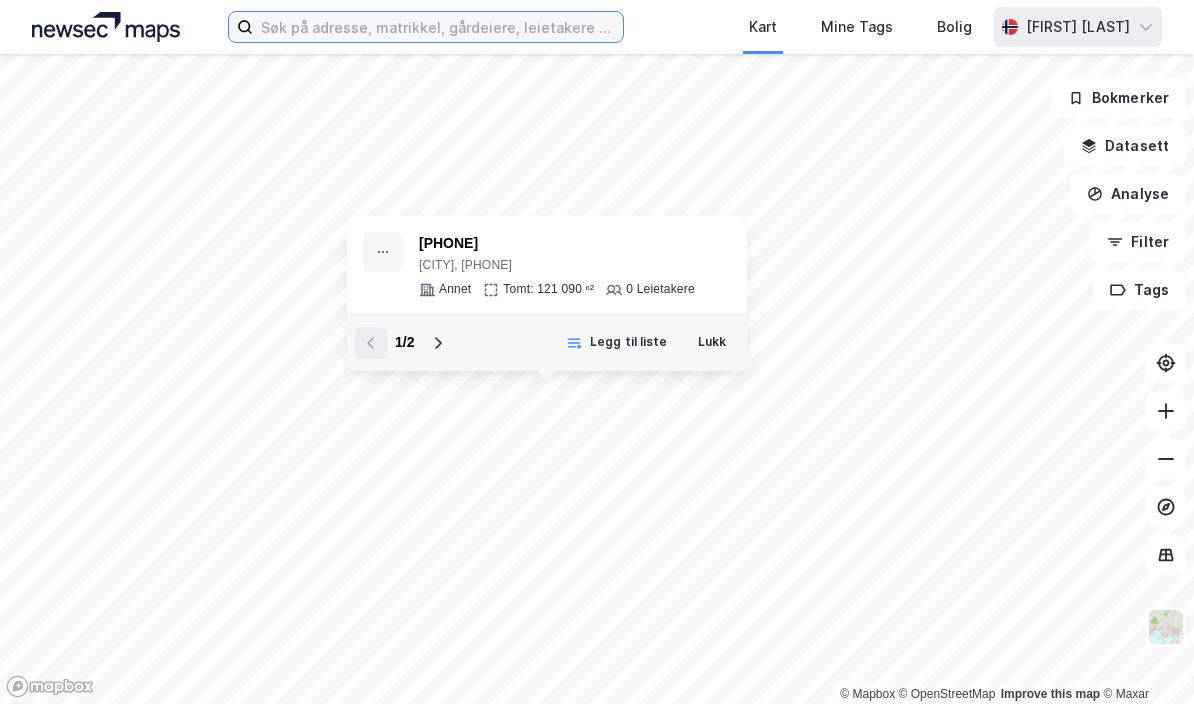 click at bounding box center (438, 27) 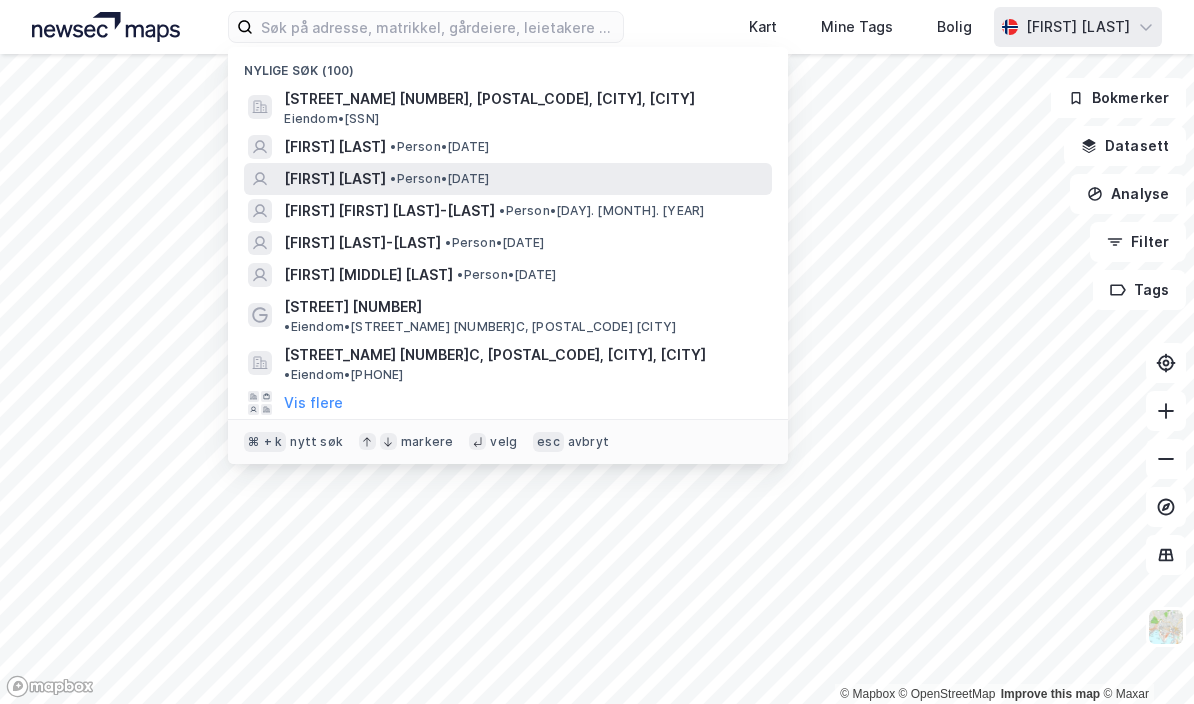 click on "[FIRST] [LAST]" at bounding box center [335, 179] 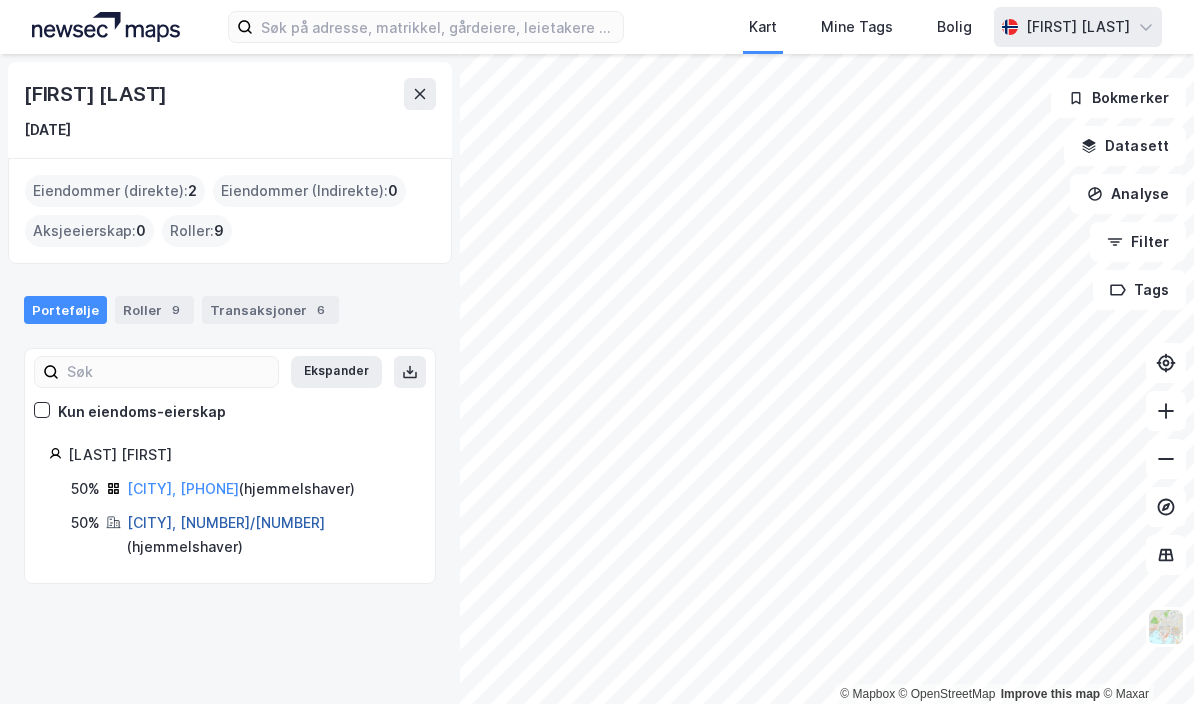 click on "[CITY], [NUMBER]/[NUMBER]" at bounding box center (226, 522) 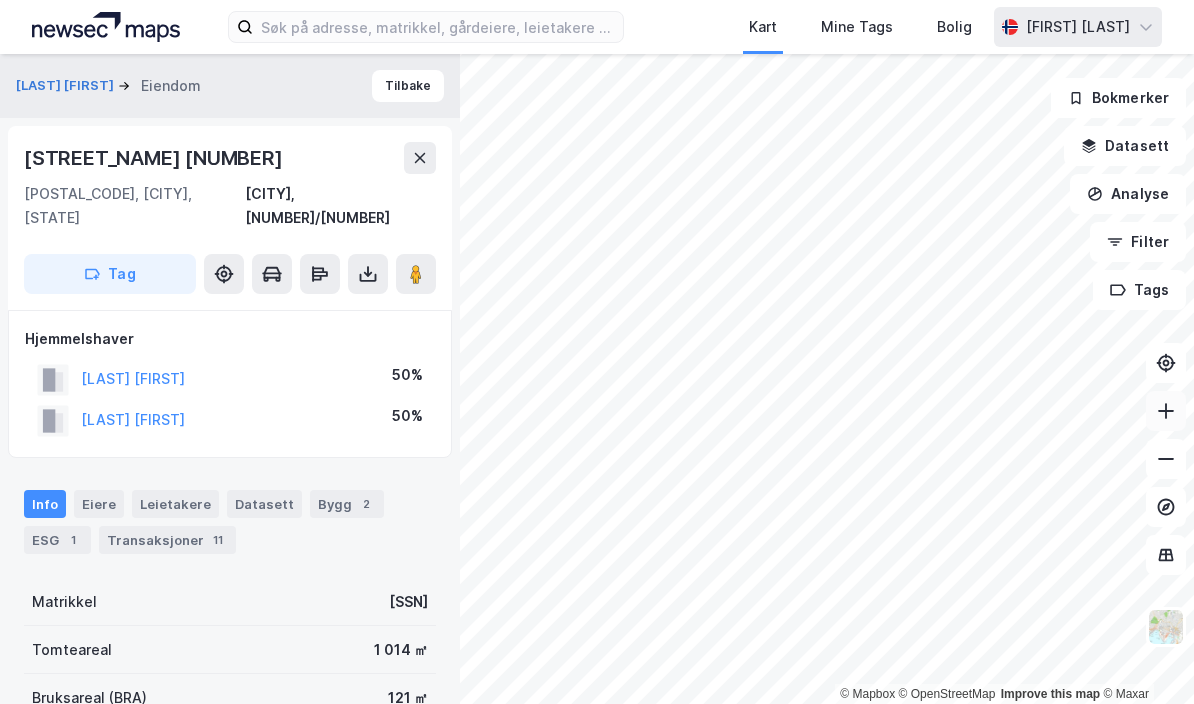 click 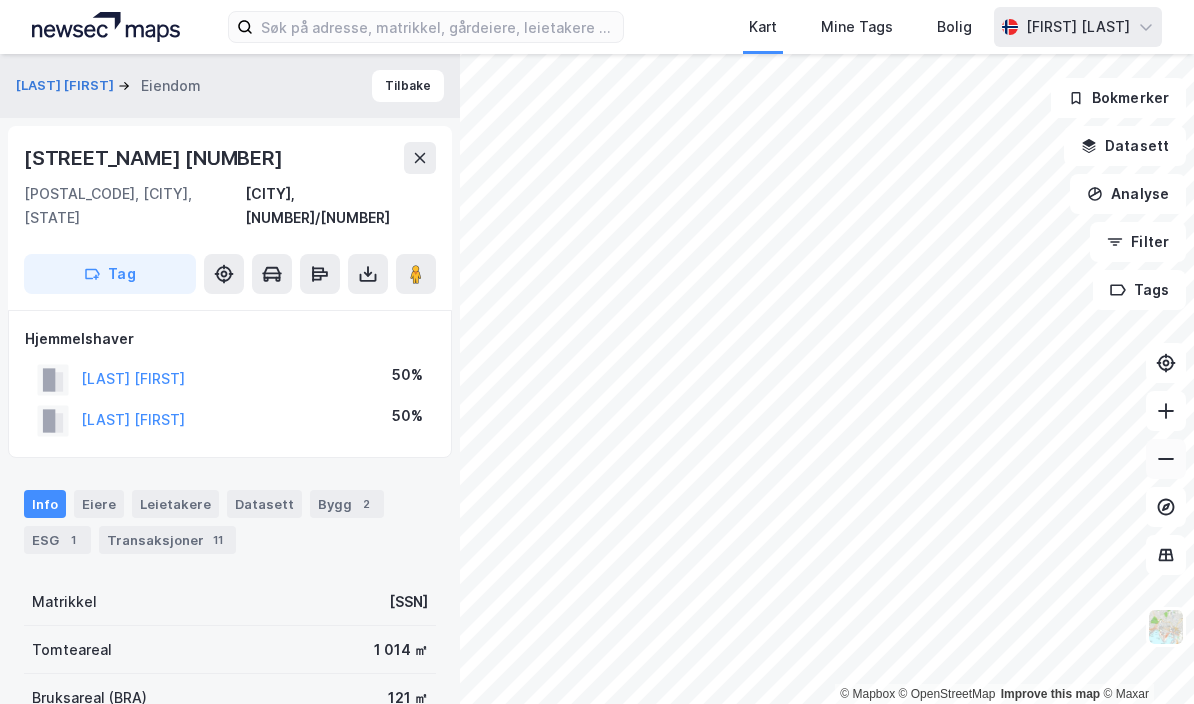 click 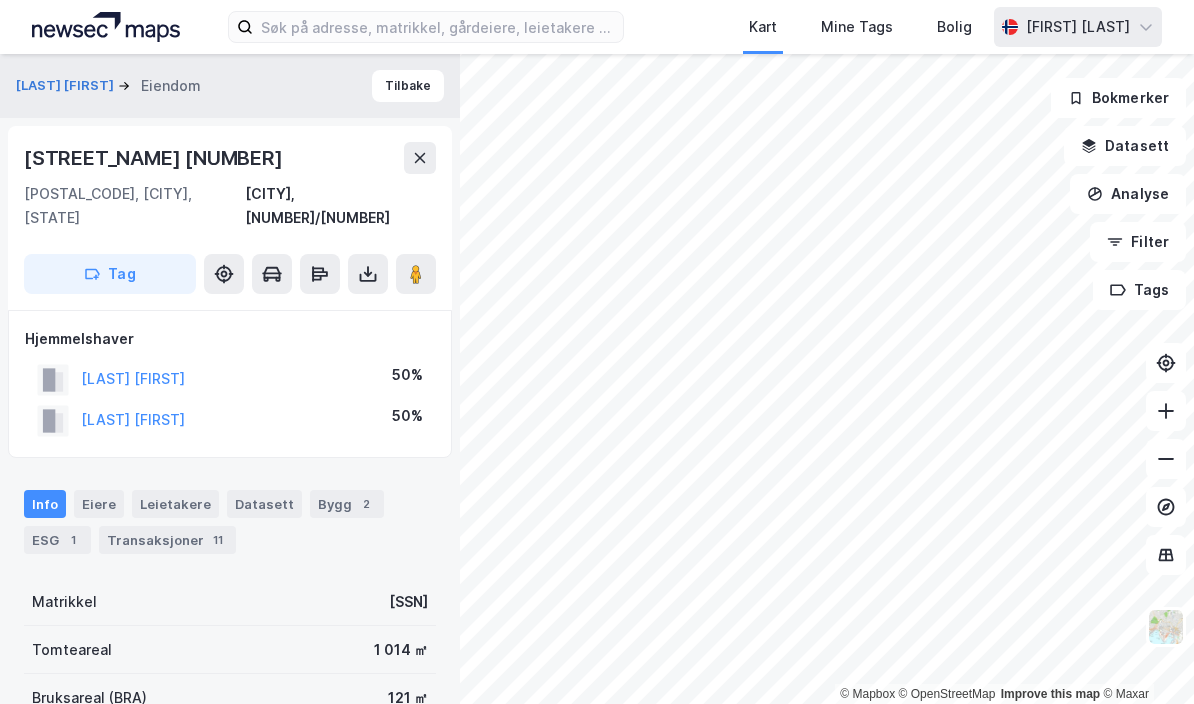 click 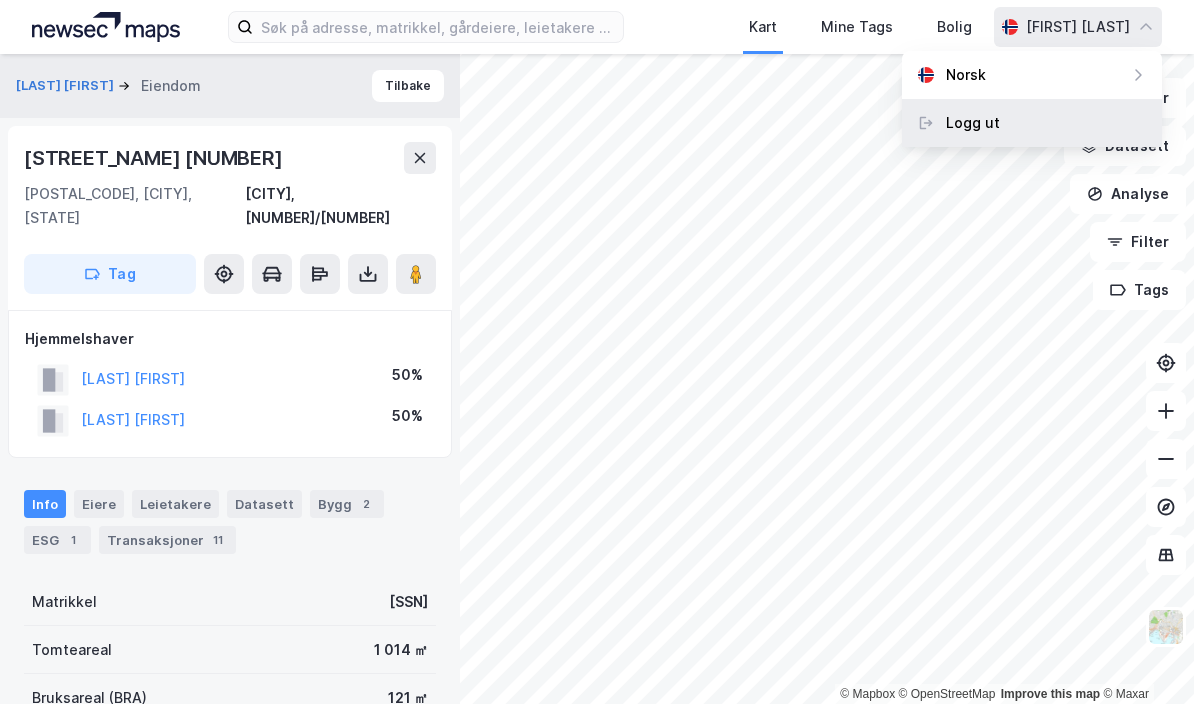 click on "Logg ut" at bounding box center (973, 123) 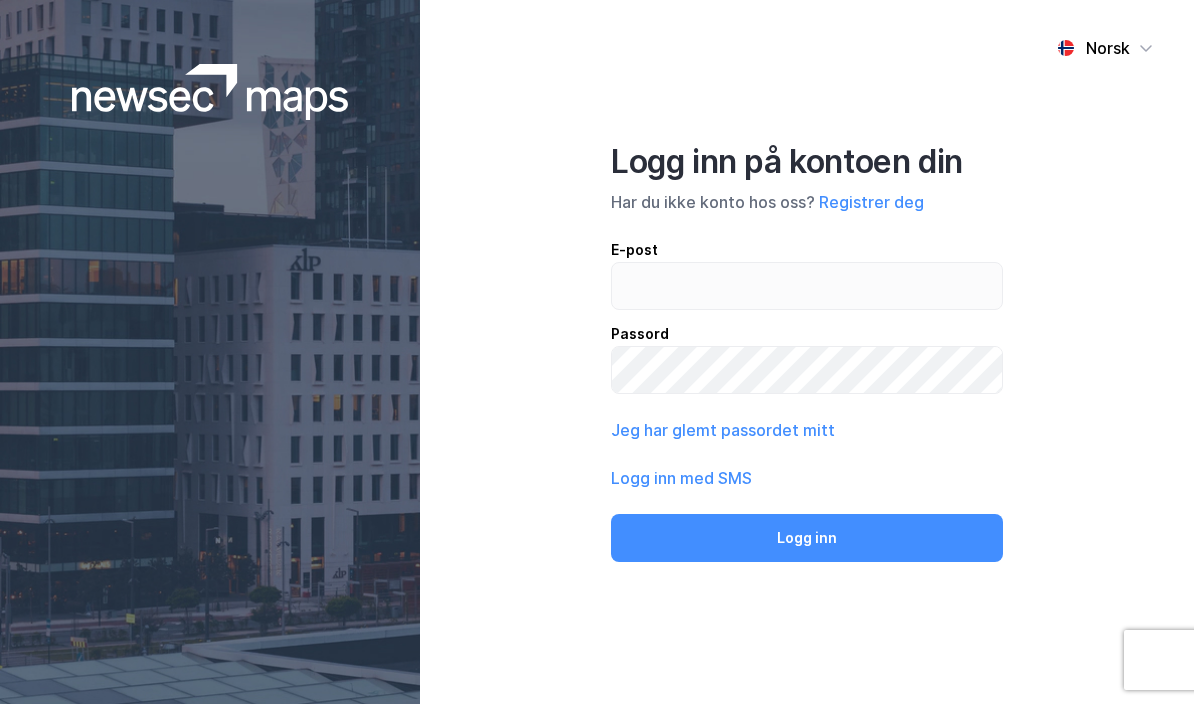 scroll, scrollTop: 0, scrollLeft: 0, axis: both 